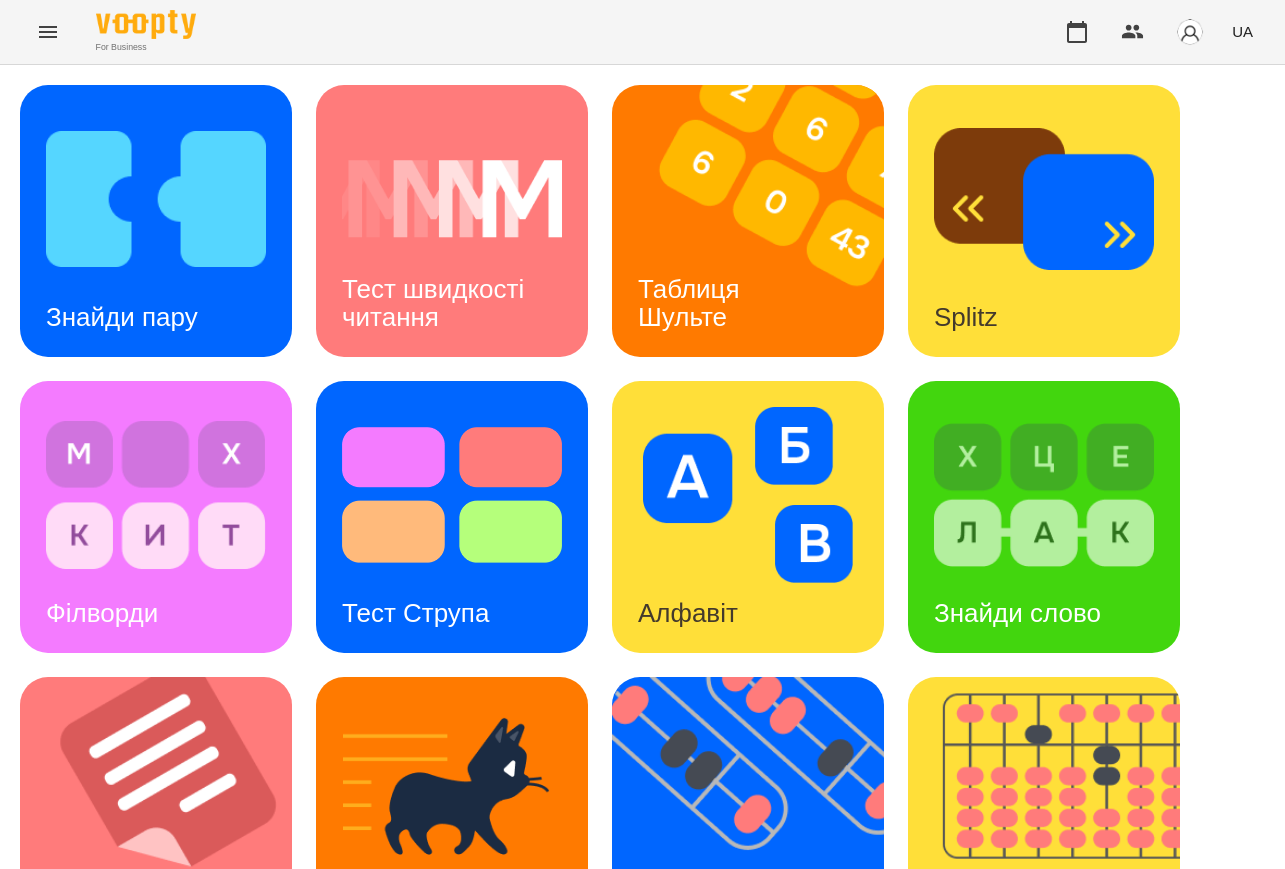 scroll, scrollTop: 0, scrollLeft: 0, axis: both 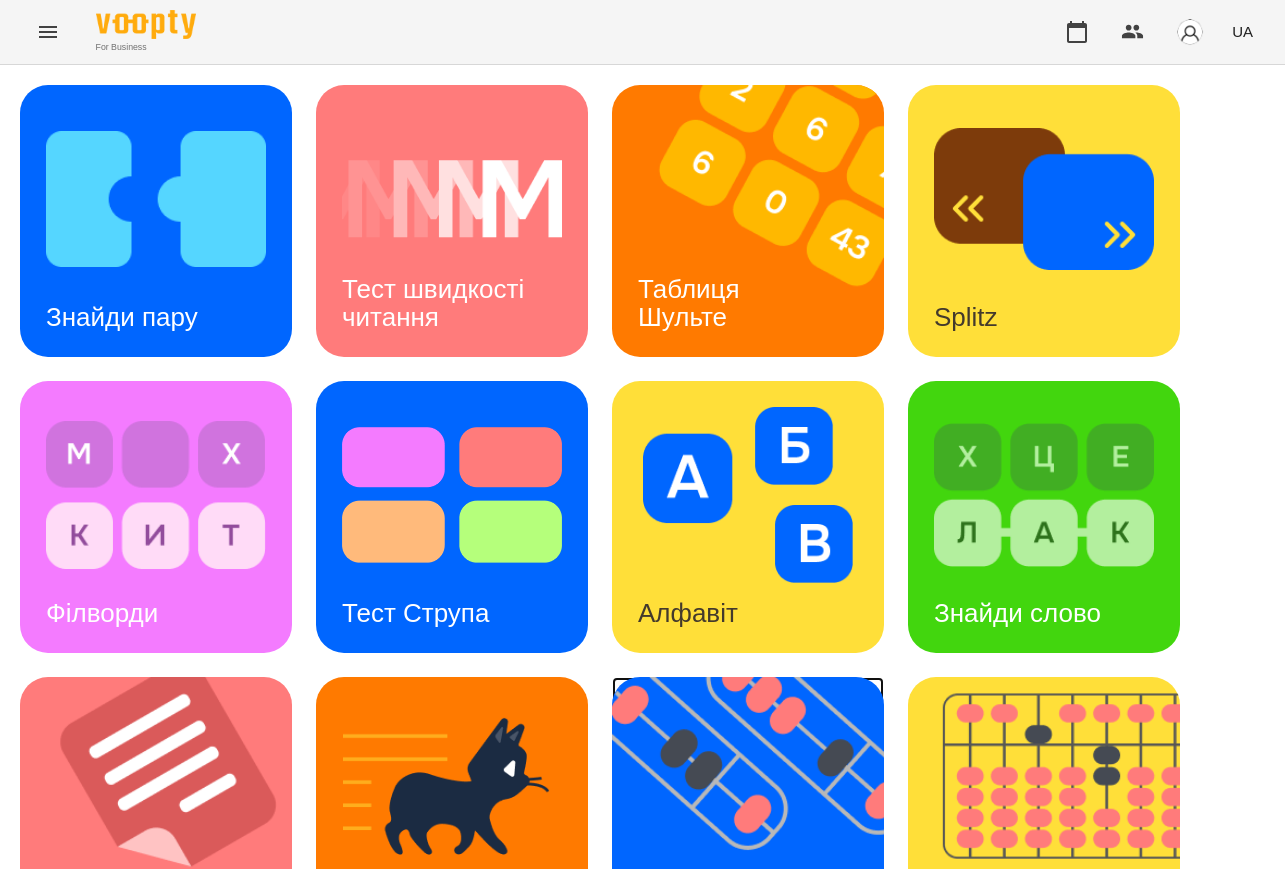 click at bounding box center (760, 813) 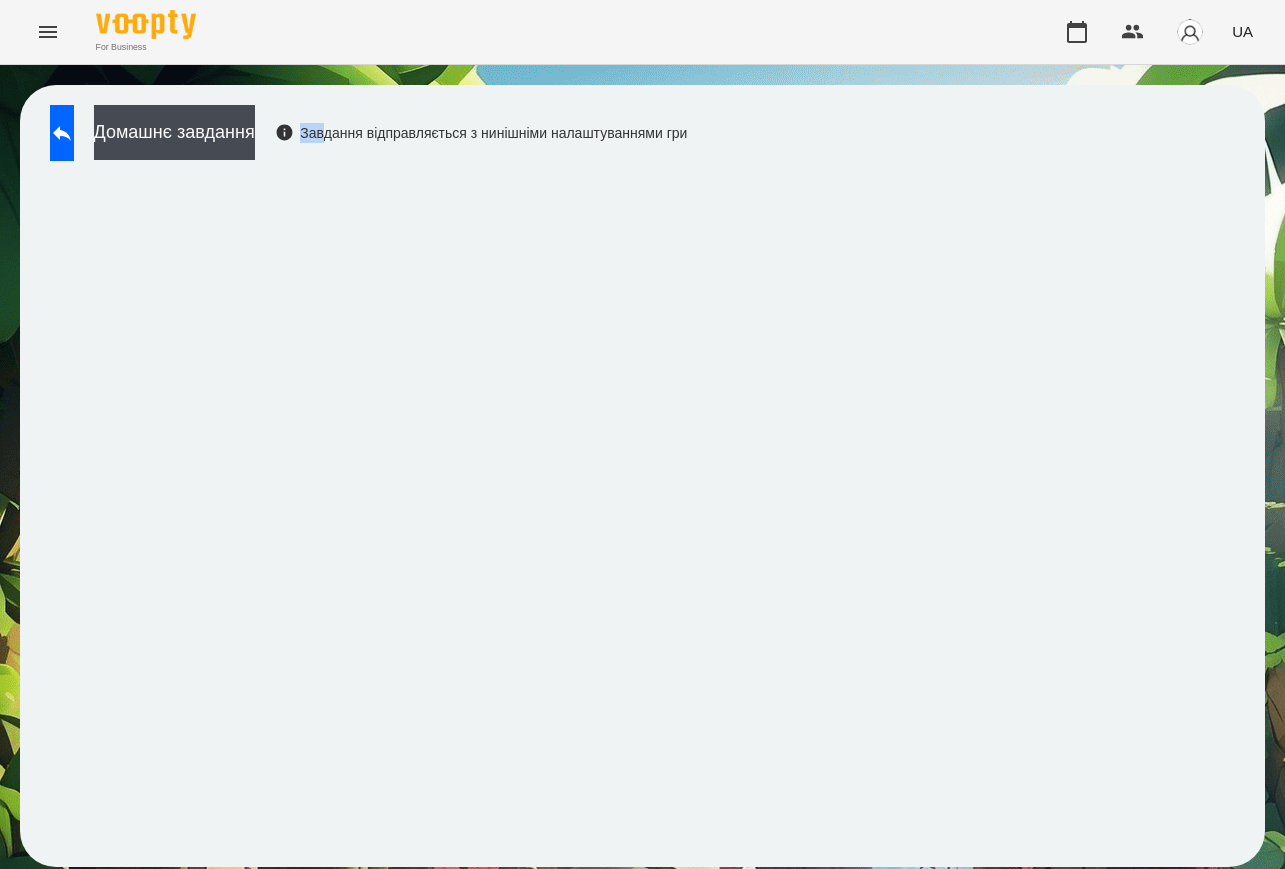 drag, startPoint x: 411, startPoint y: 128, endPoint x: 382, endPoint y: 128, distance: 29 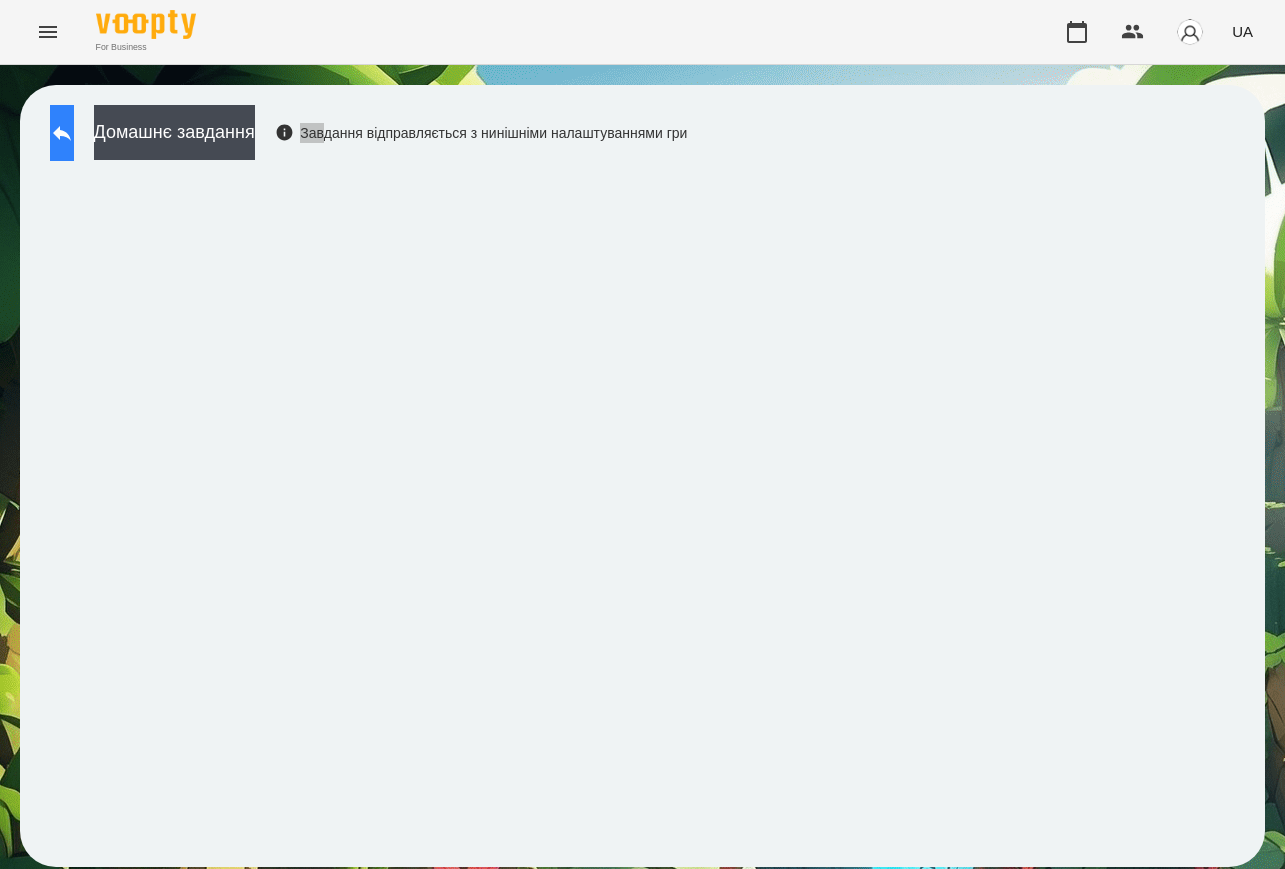 click at bounding box center [62, 133] 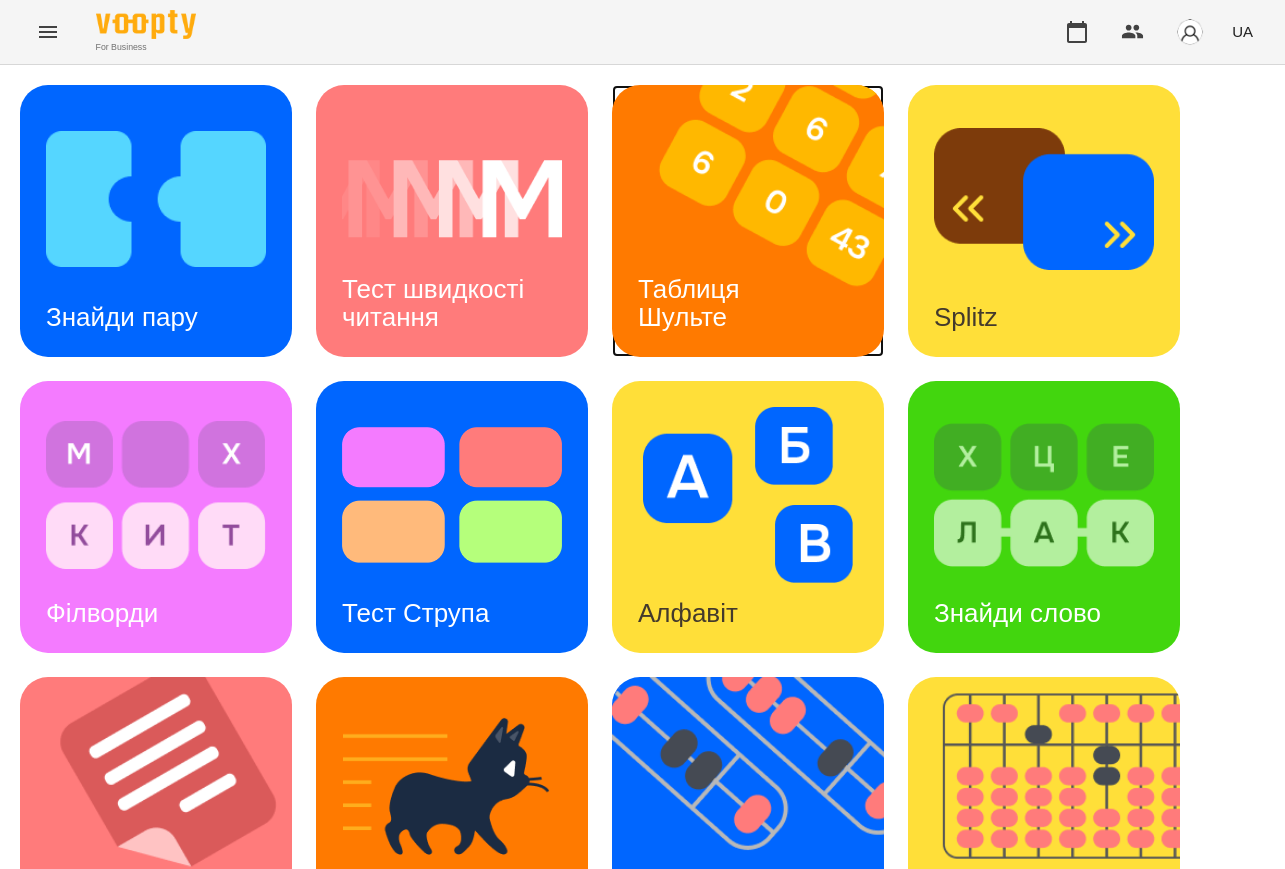 click at bounding box center [760, 221] 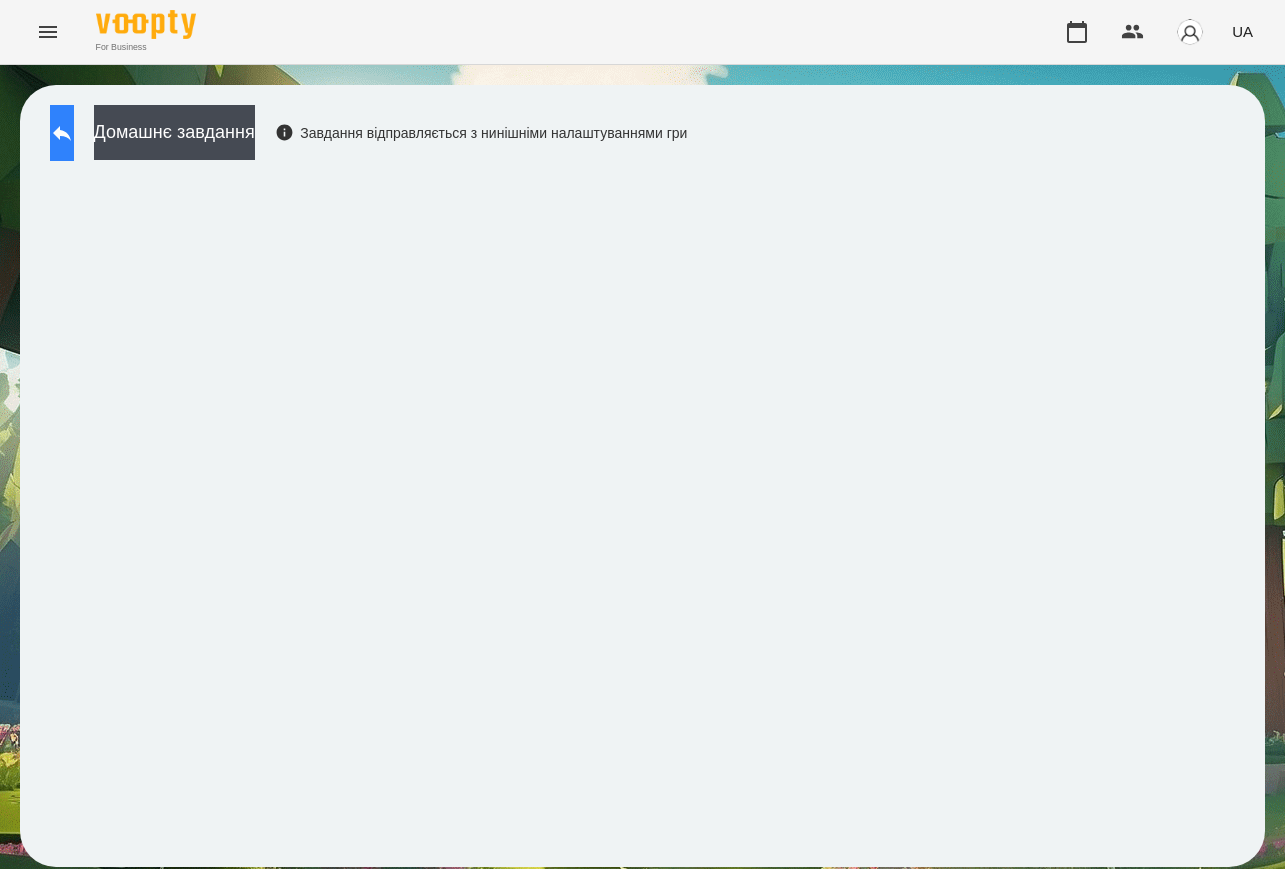 click at bounding box center [62, 133] 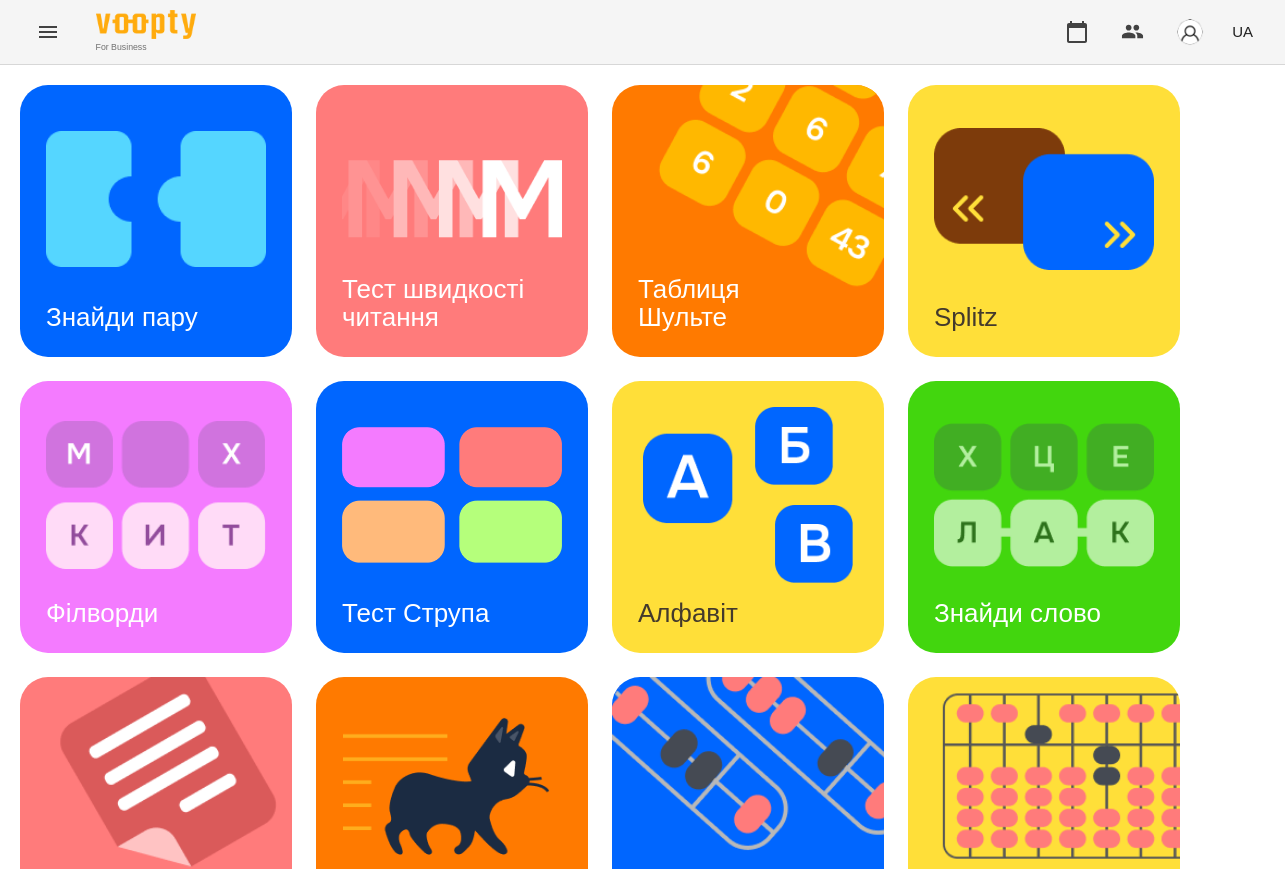 scroll, scrollTop: 692, scrollLeft: 0, axis: vertical 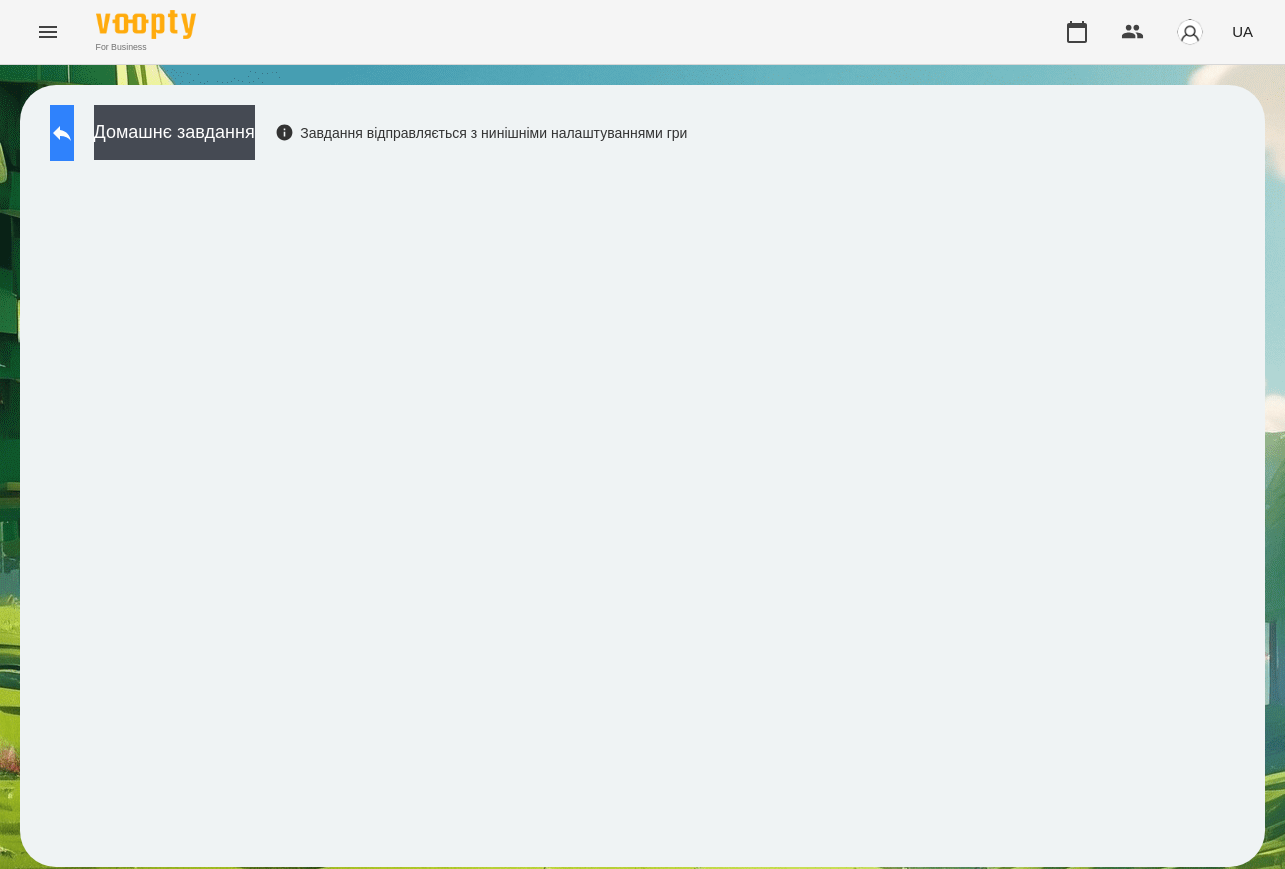 click at bounding box center (62, 133) 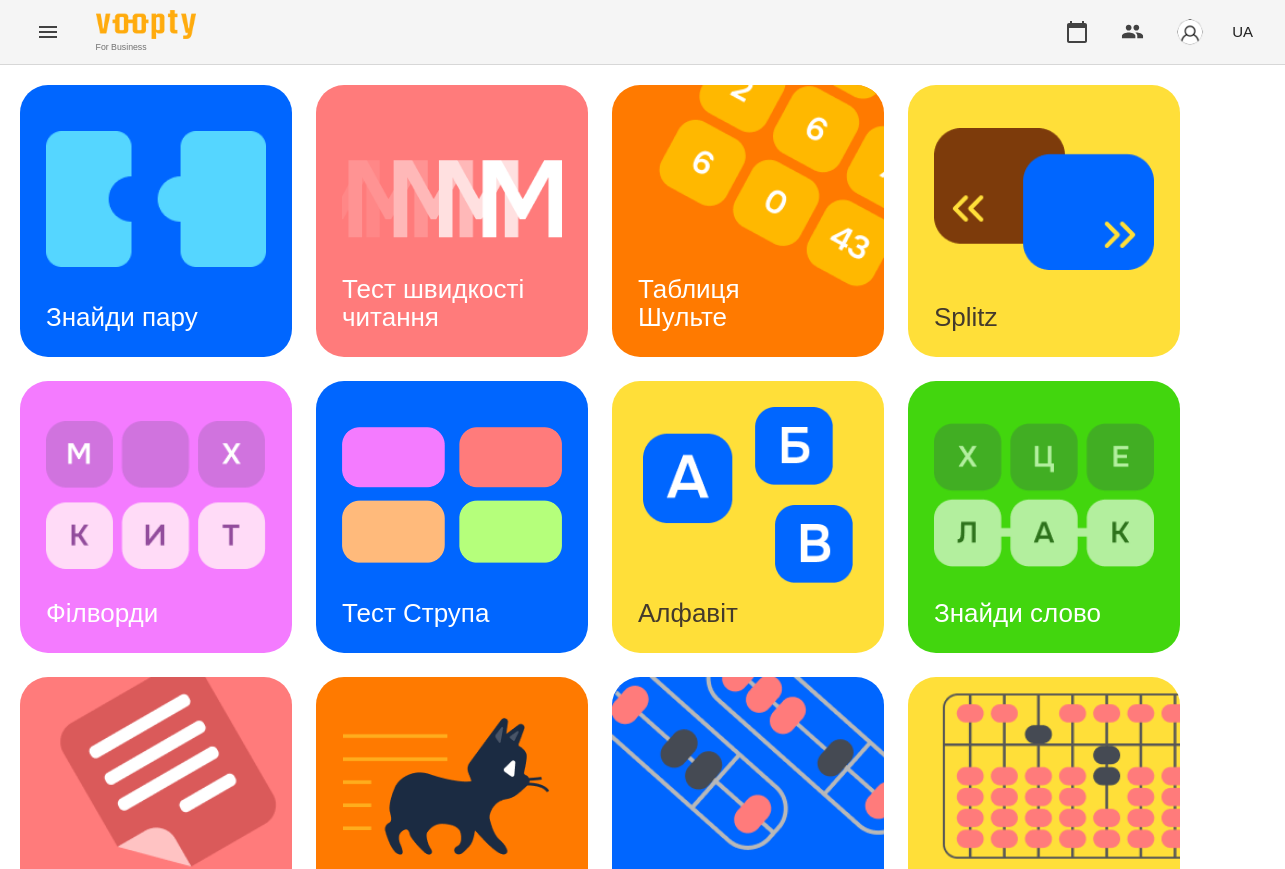 scroll, scrollTop: 500, scrollLeft: 0, axis: vertical 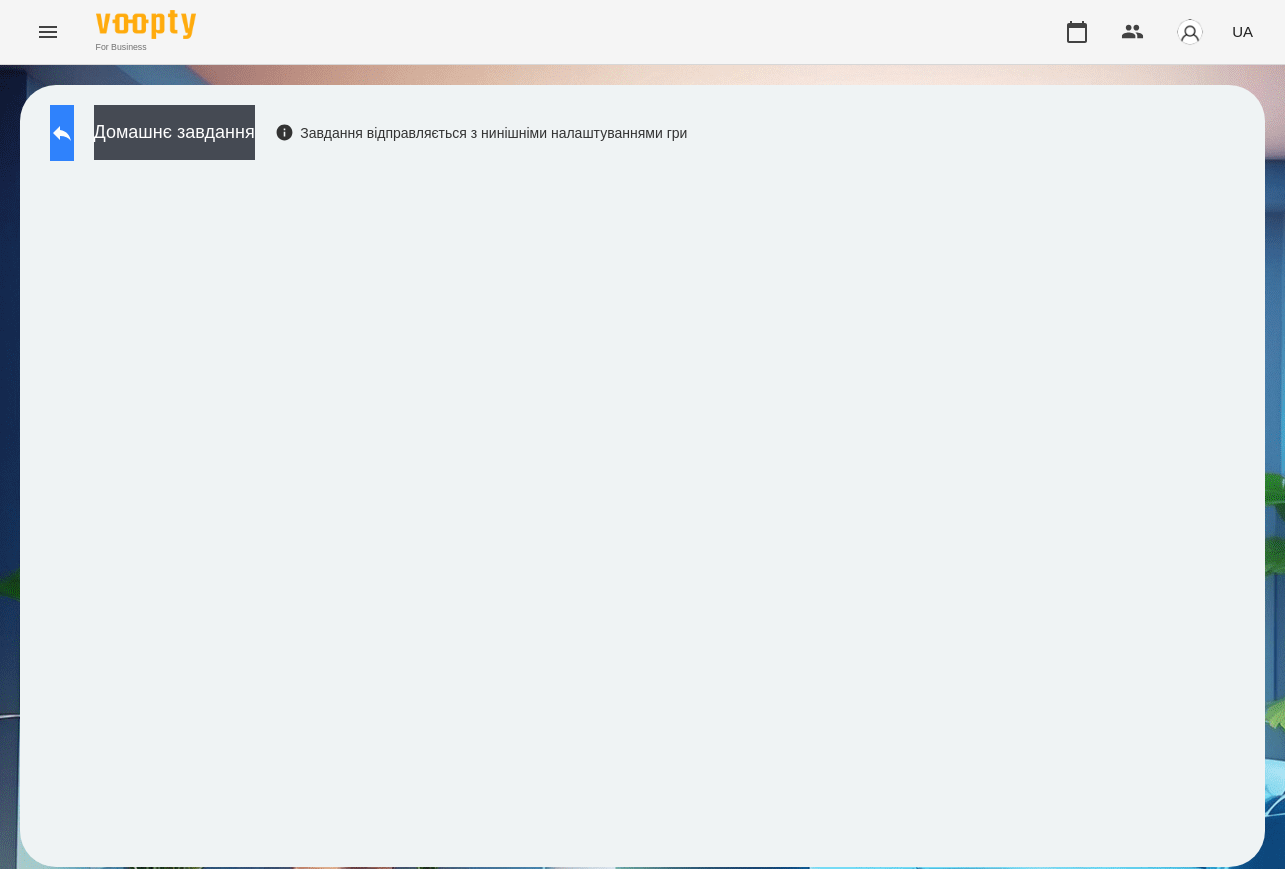 click at bounding box center [62, 133] 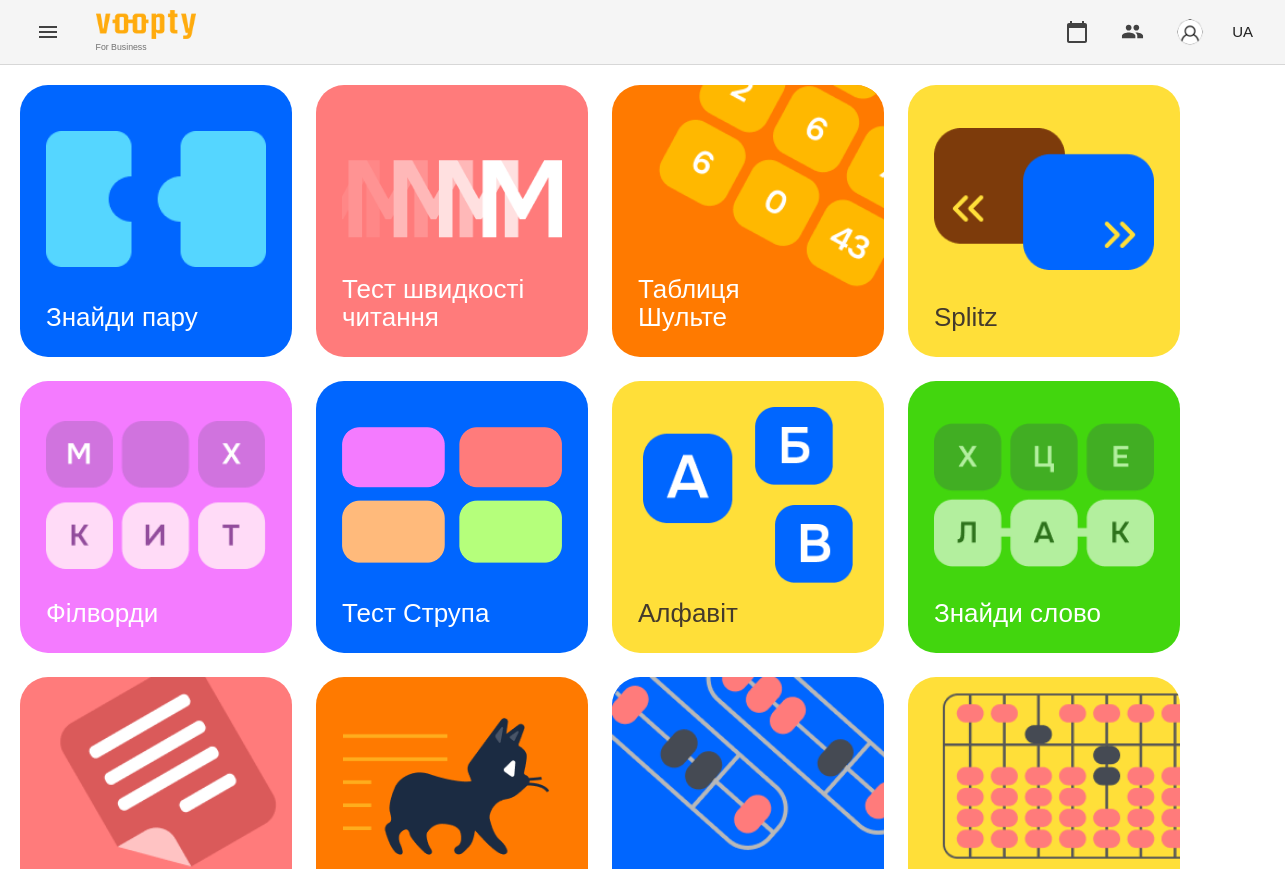 scroll, scrollTop: 375, scrollLeft: 0, axis: vertical 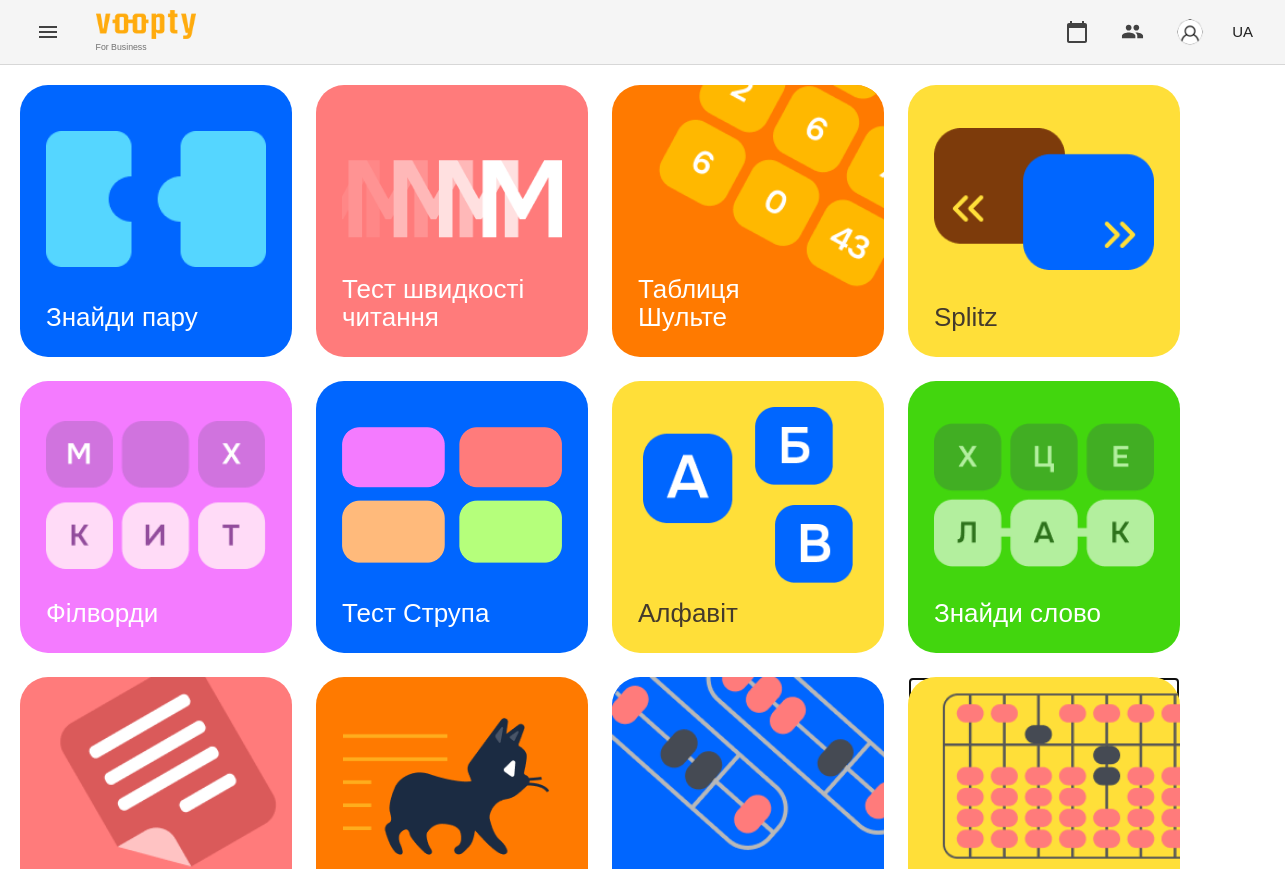click at bounding box center [1056, 813] 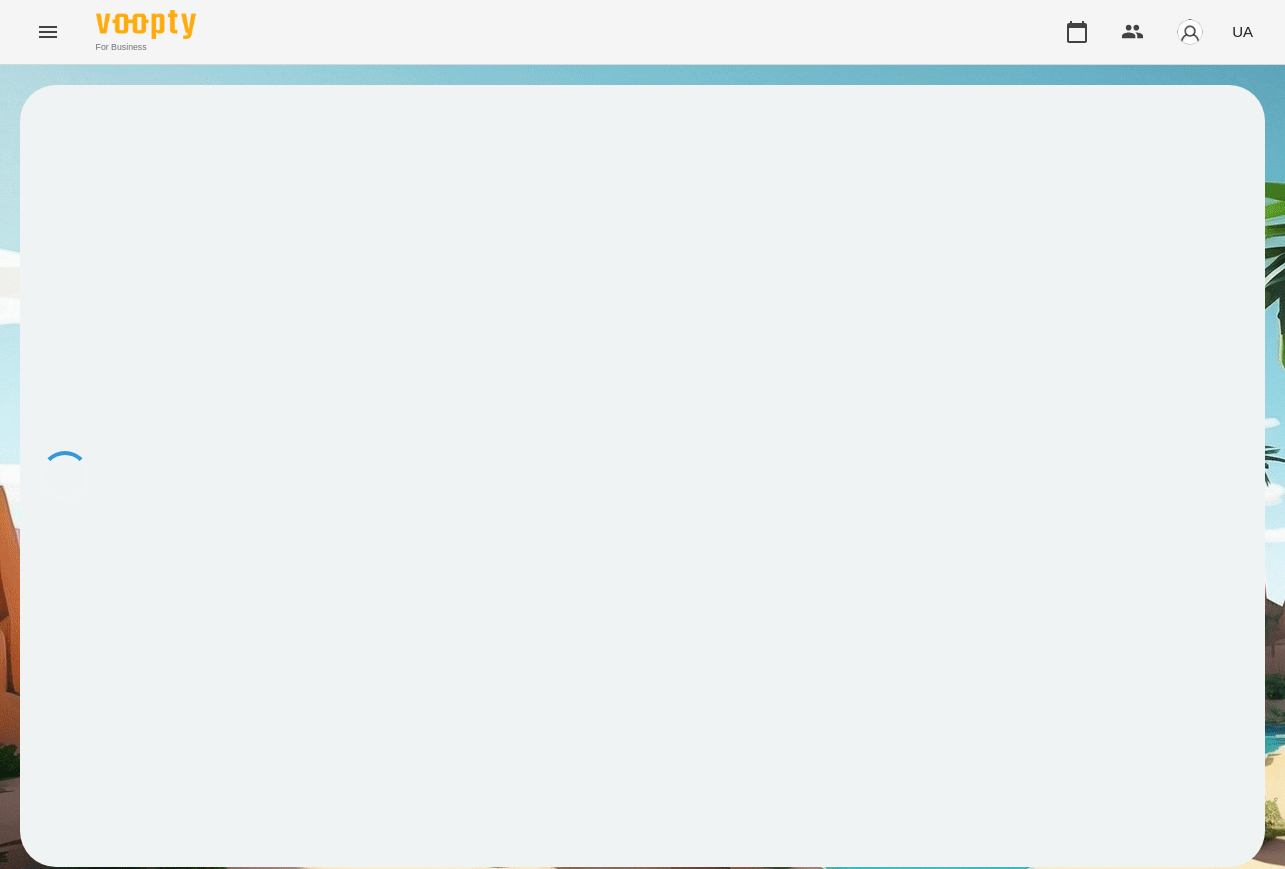 scroll, scrollTop: 0, scrollLeft: 0, axis: both 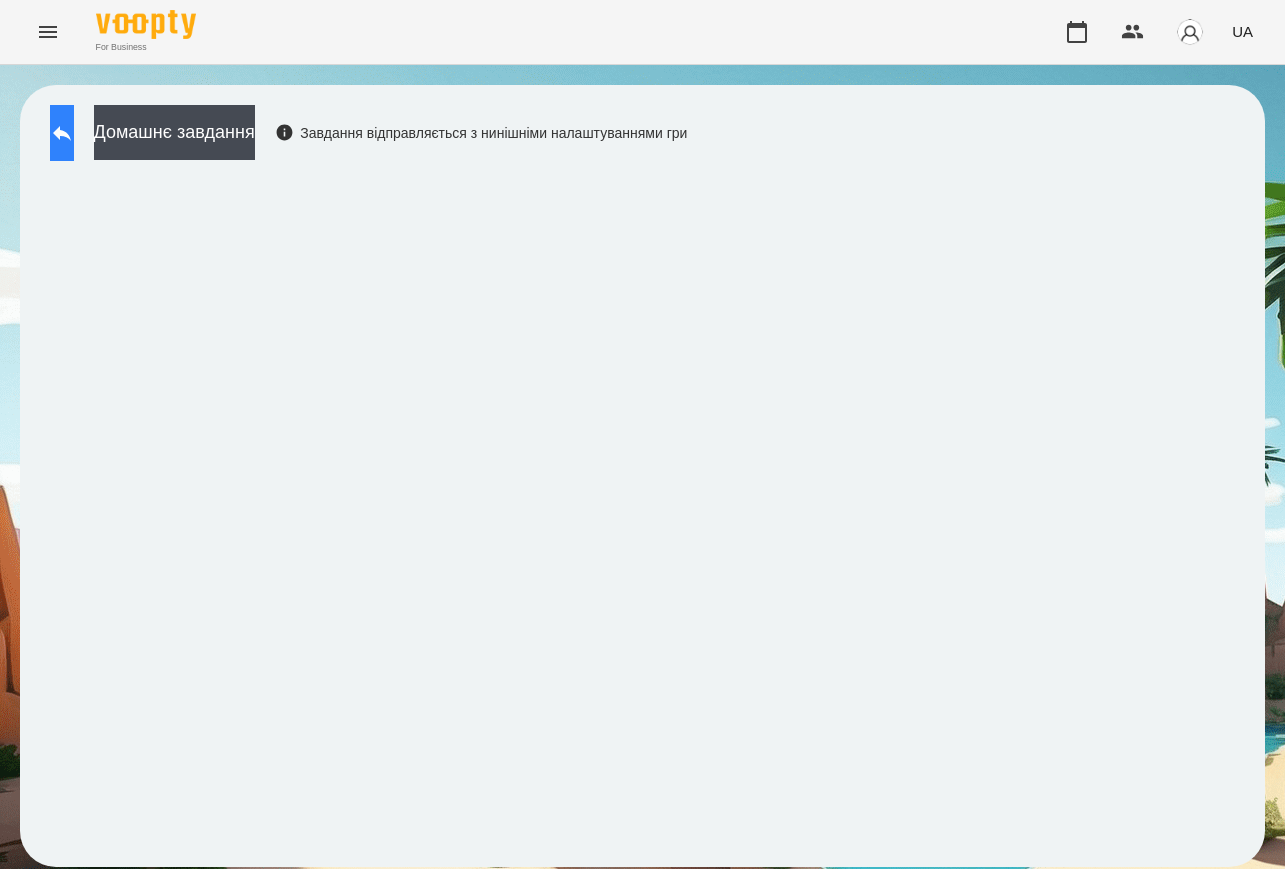 click 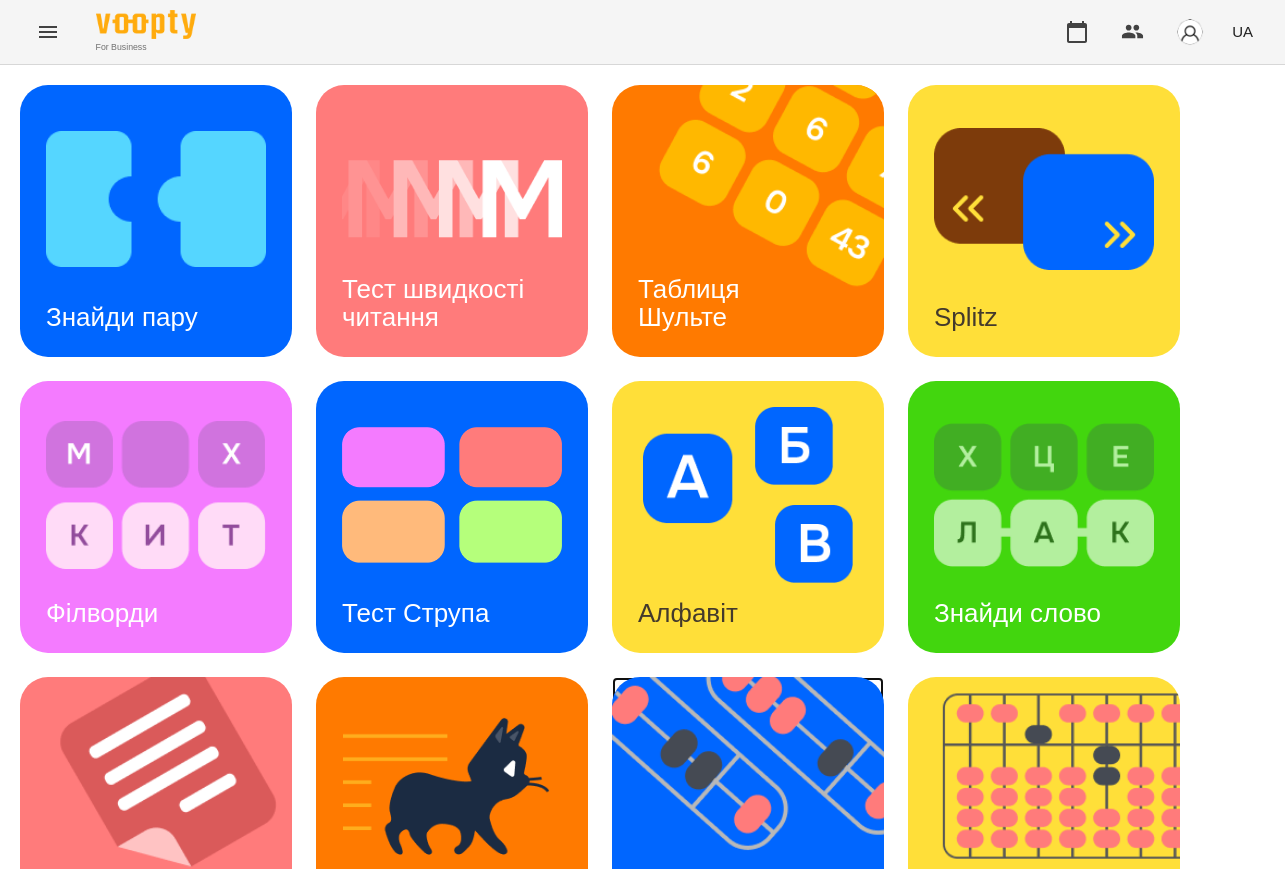 click at bounding box center (760, 813) 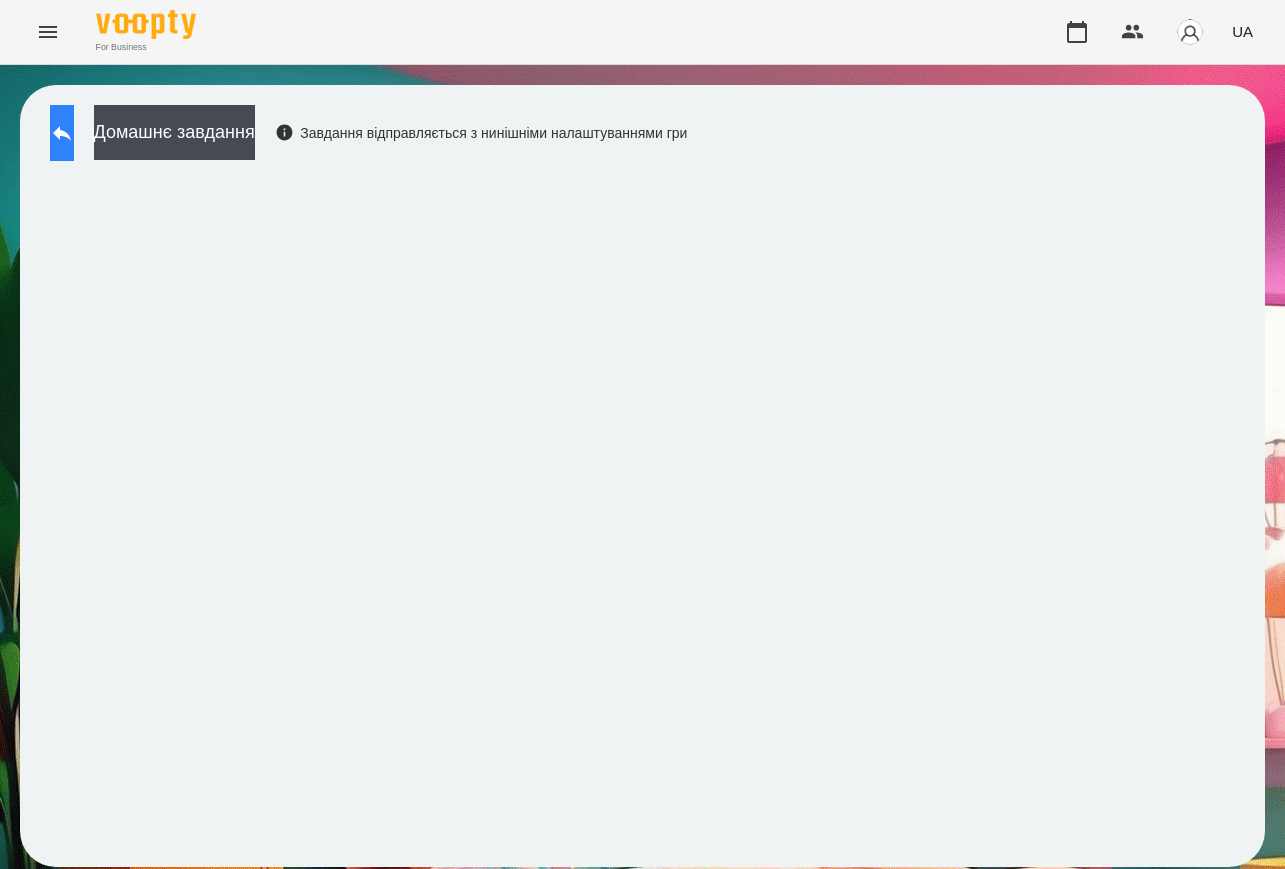 click 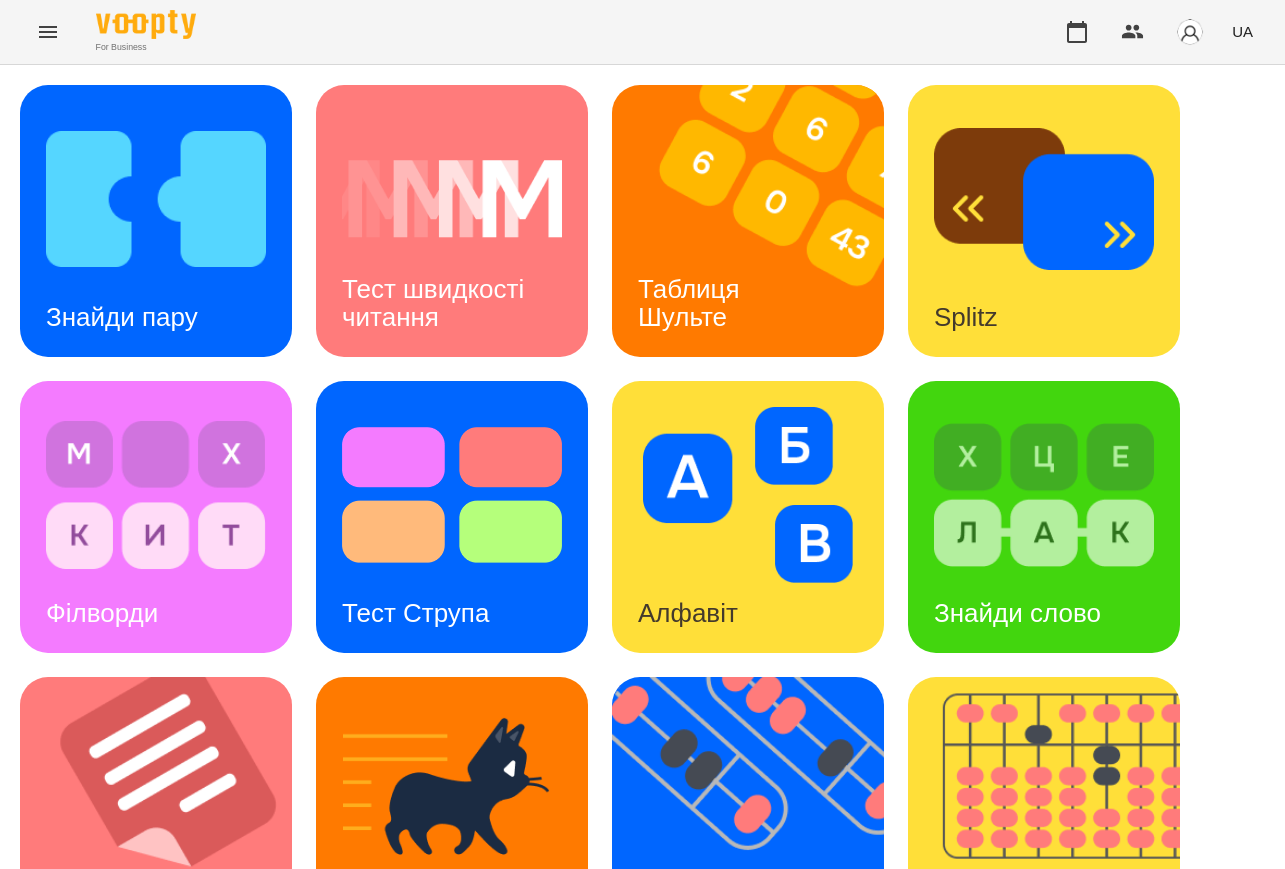 scroll, scrollTop: 500, scrollLeft: 0, axis: vertical 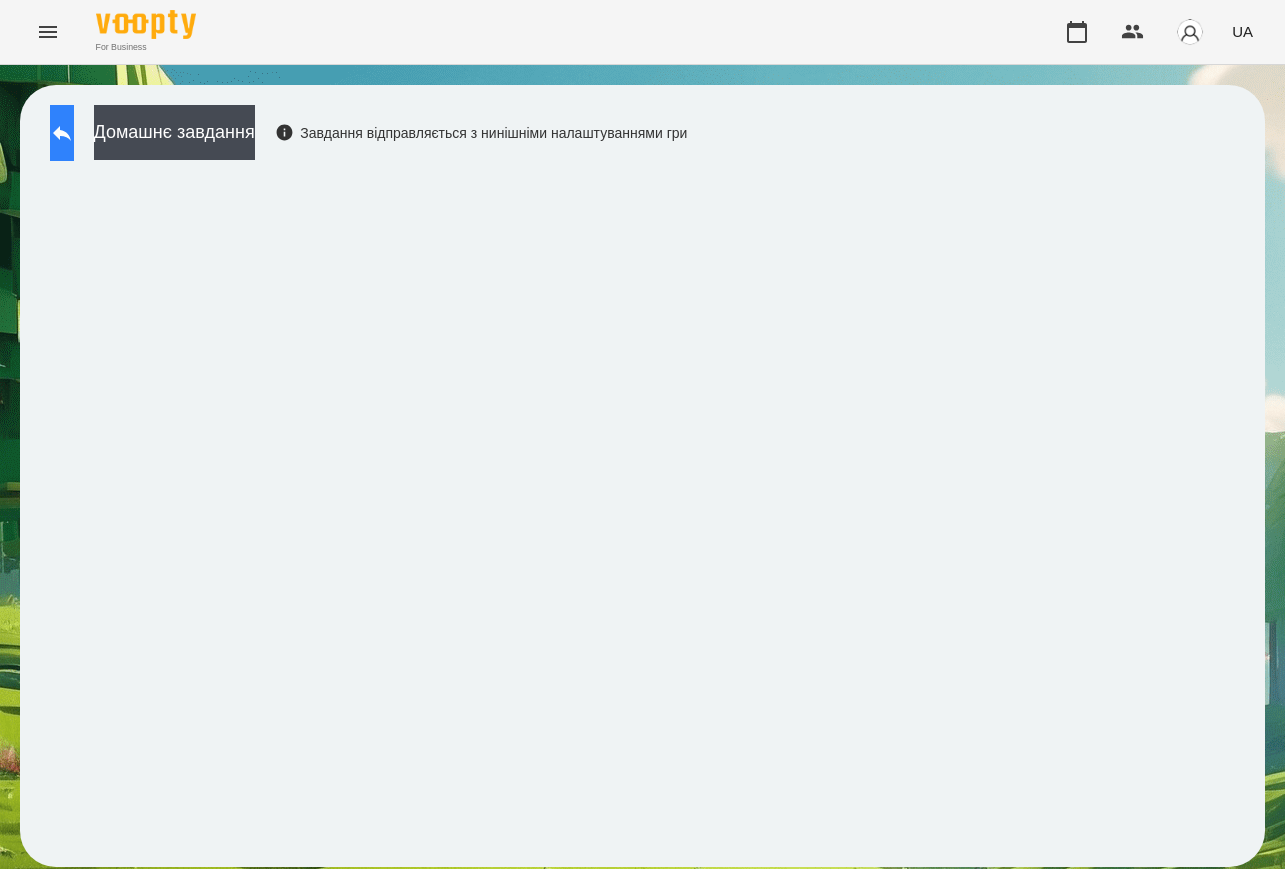 click at bounding box center (62, 133) 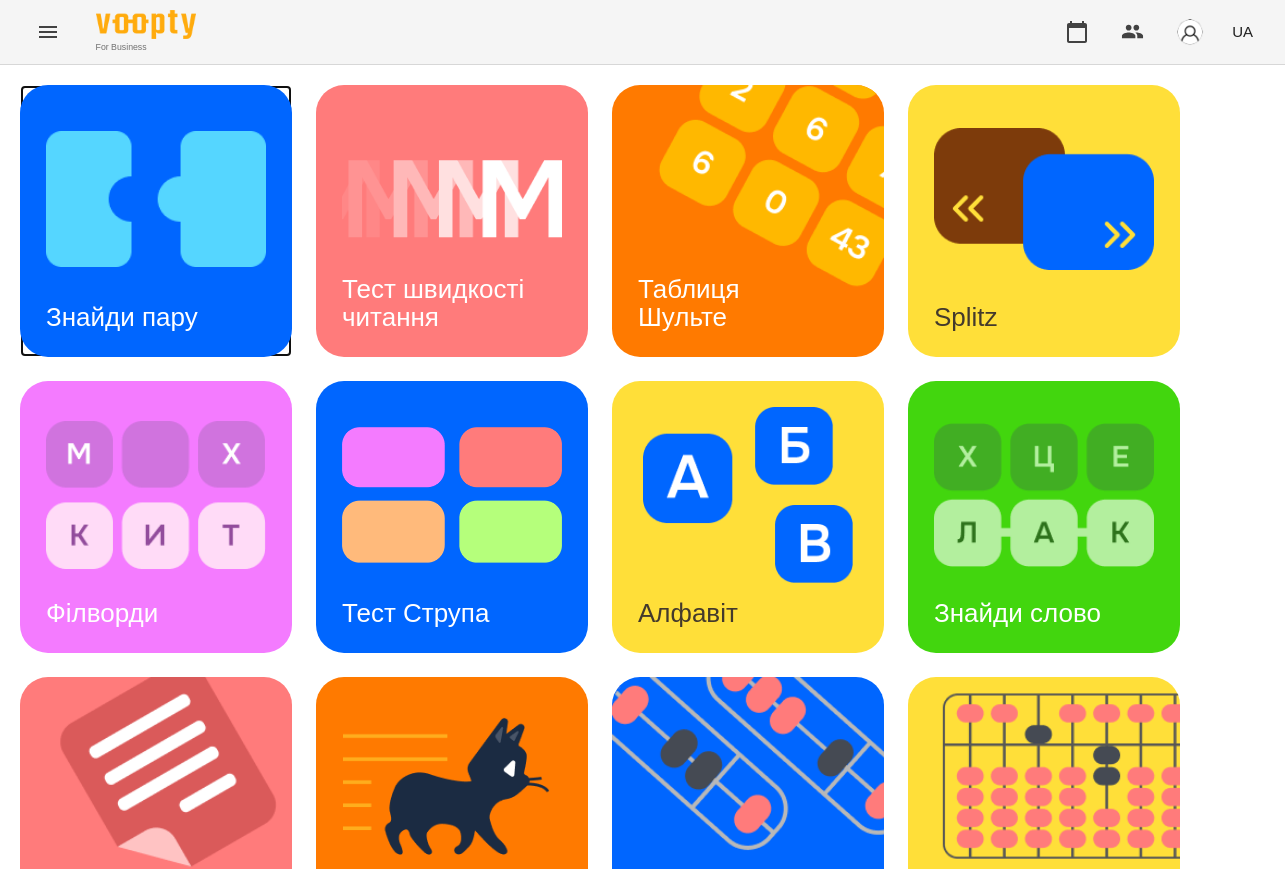 click at bounding box center (156, 199) 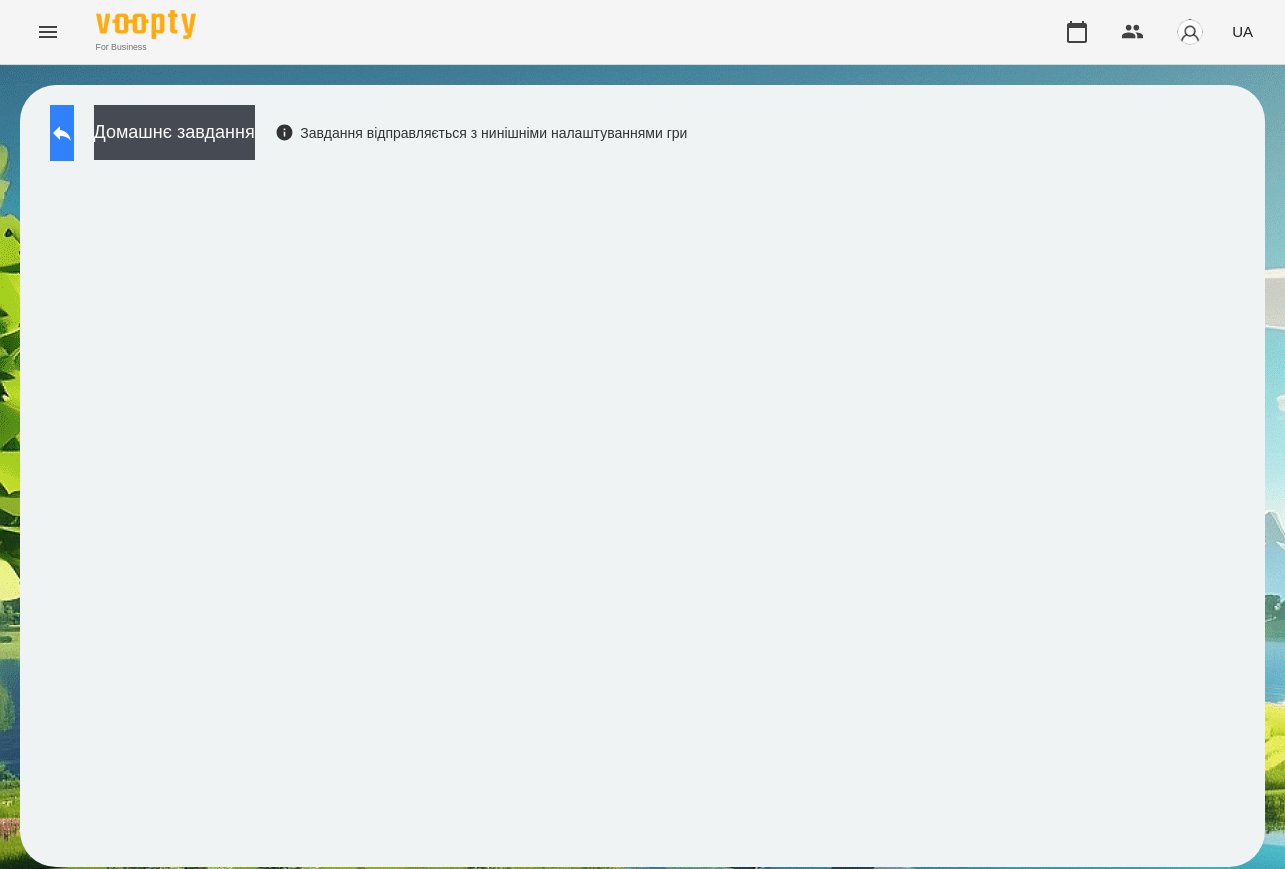 click at bounding box center [62, 133] 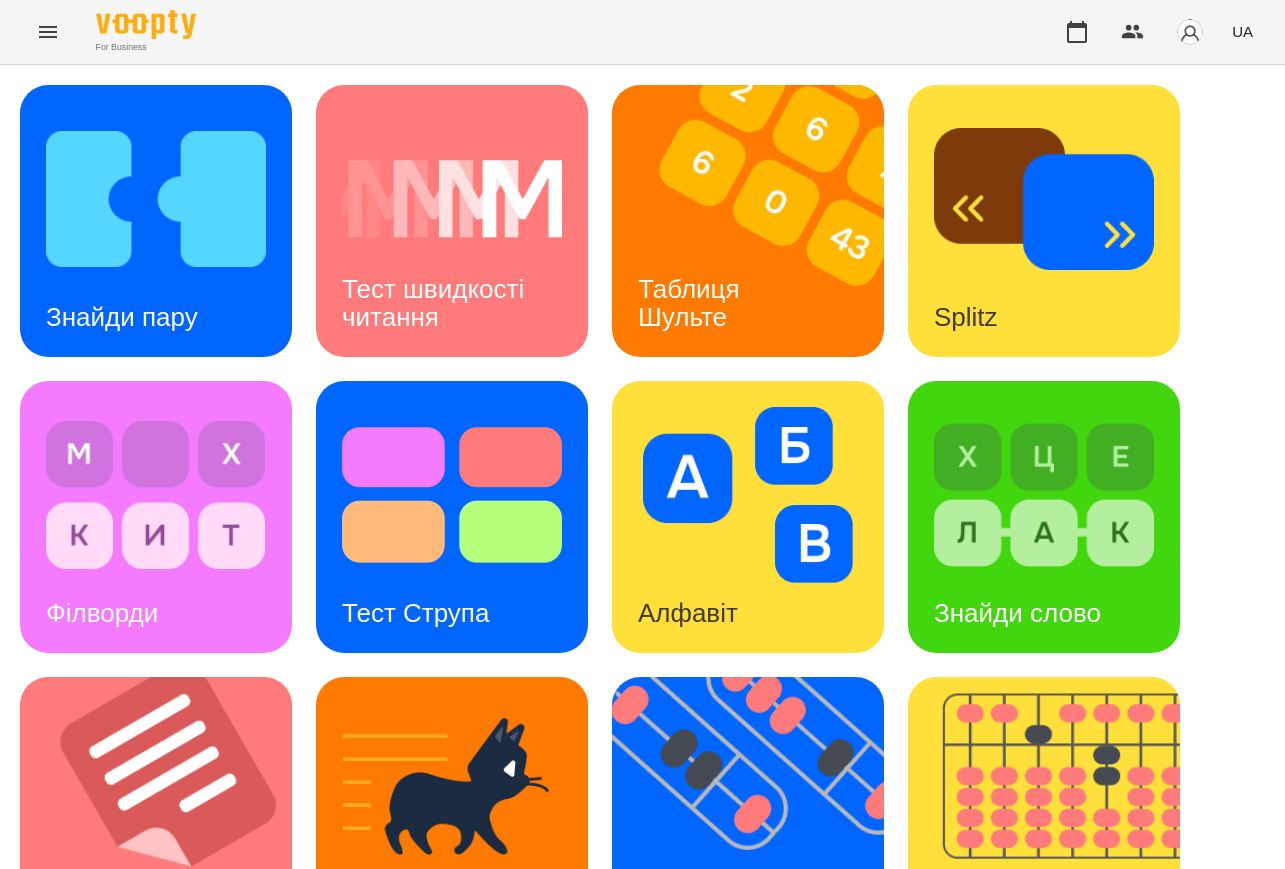 scroll, scrollTop: 500, scrollLeft: 0, axis: vertical 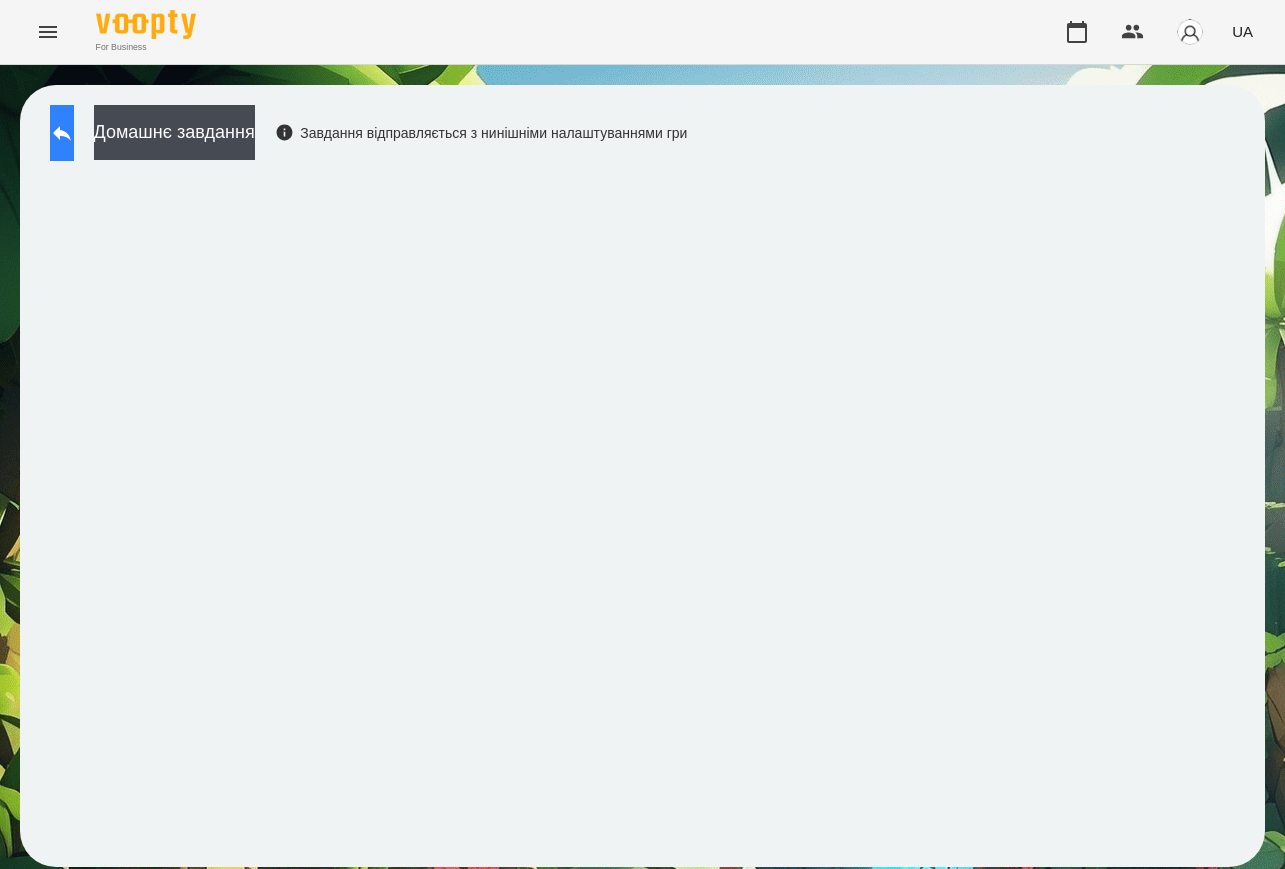 click at bounding box center (62, 133) 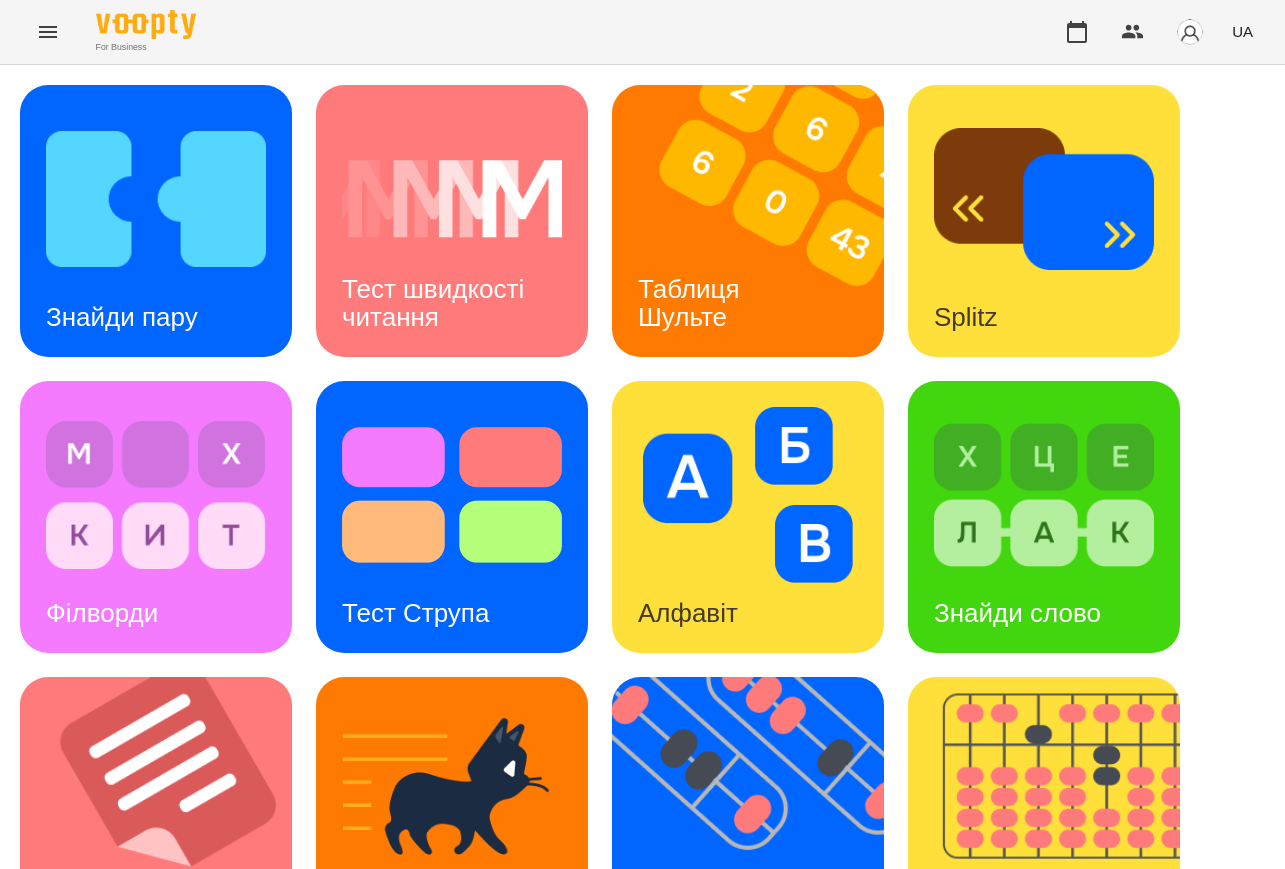 scroll, scrollTop: 625, scrollLeft: 0, axis: vertical 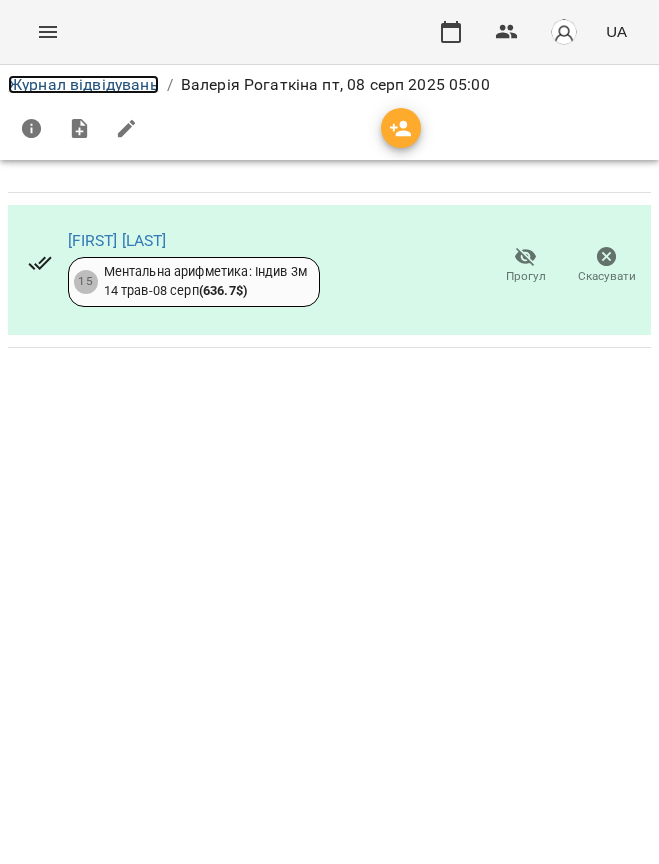 click on "Журнал відвідувань" at bounding box center (83, 84) 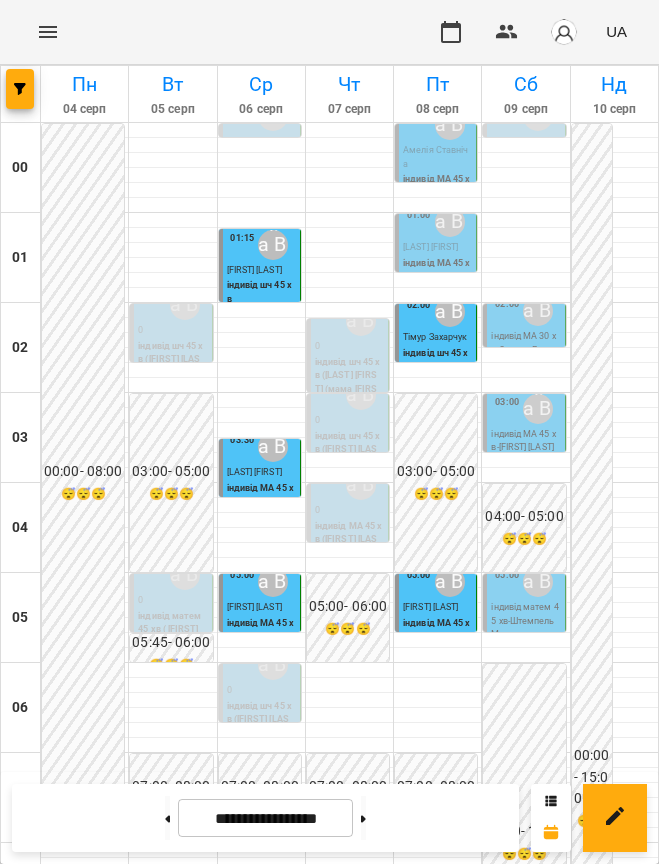 scroll, scrollTop: 875, scrollLeft: 0, axis: vertical 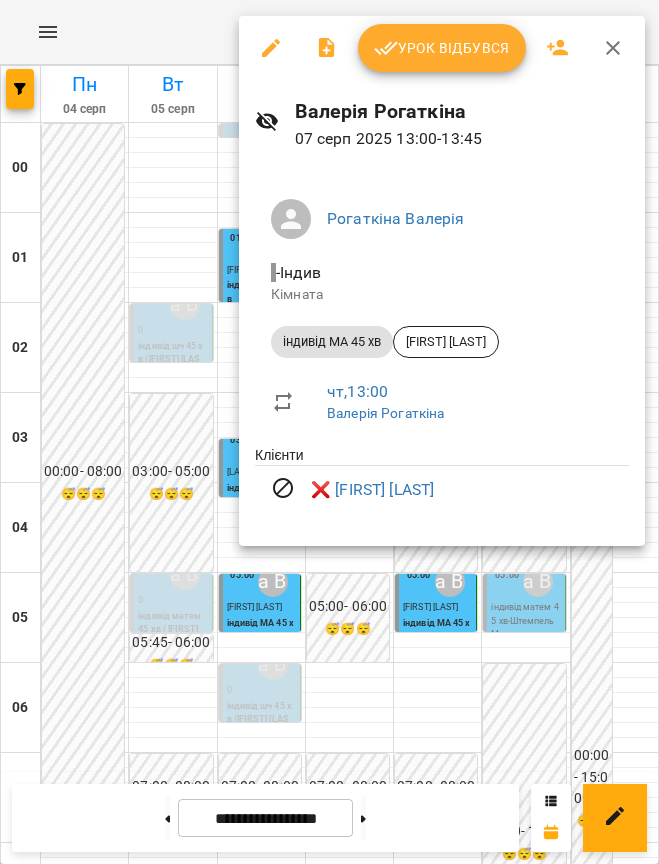 click at bounding box center [329, 432] 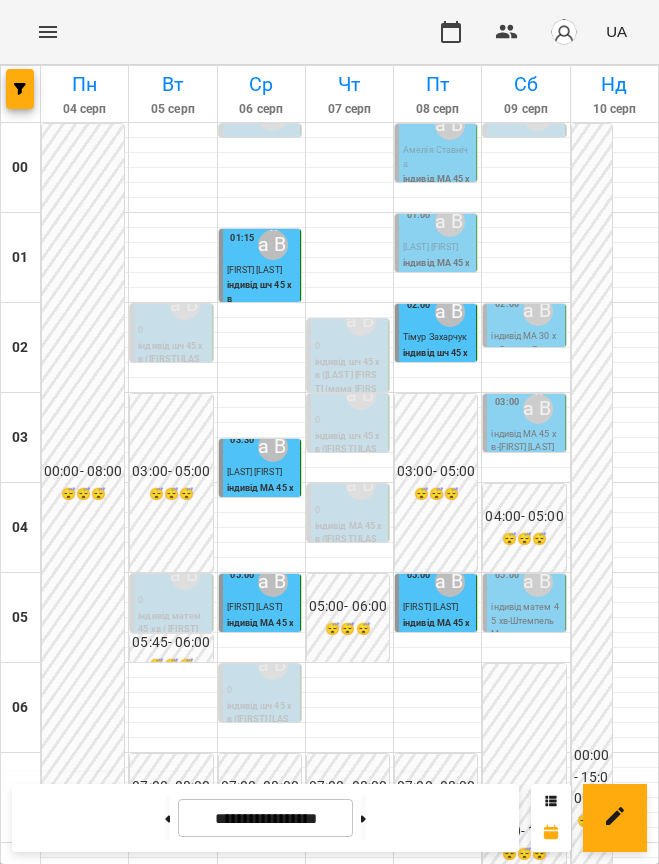 scroll, scrollTop: 1509, scrollLeft: 0, axis: vertical 